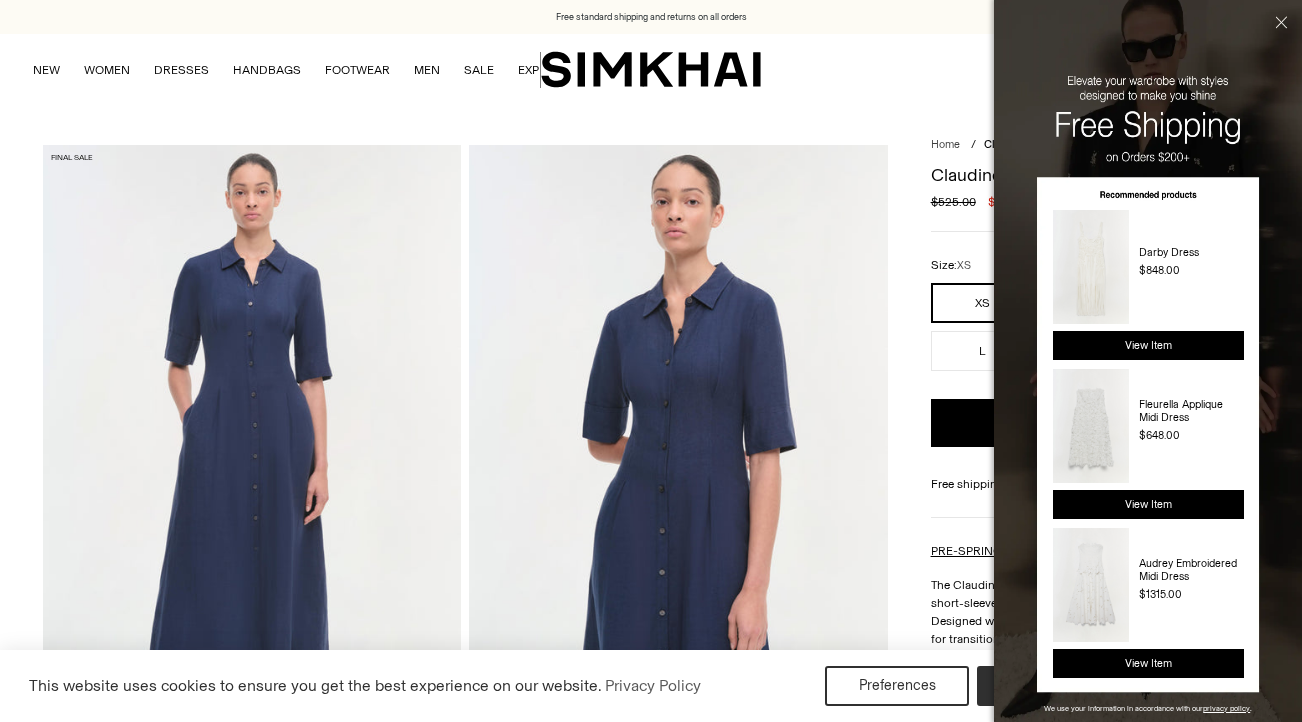 scroll, scrollTop: 1325, scrollLeft: 0, axis: vertical 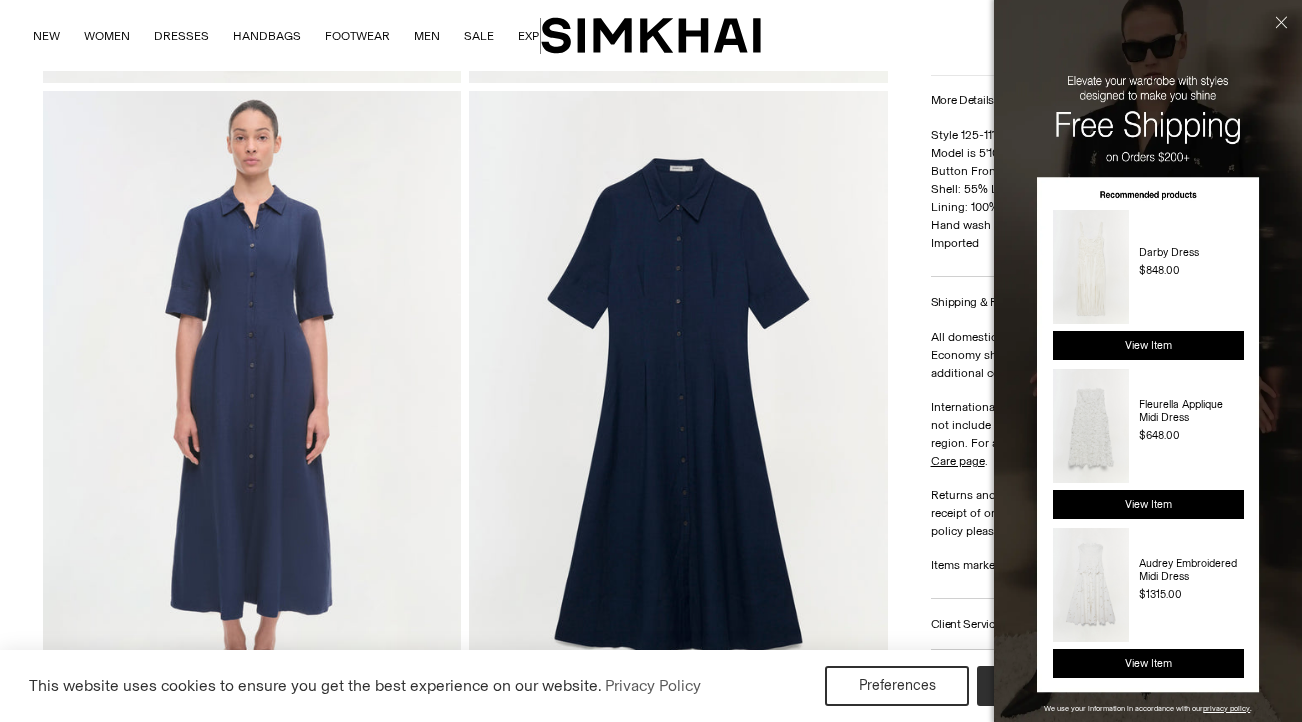 click at bounding box center (1279, 54) 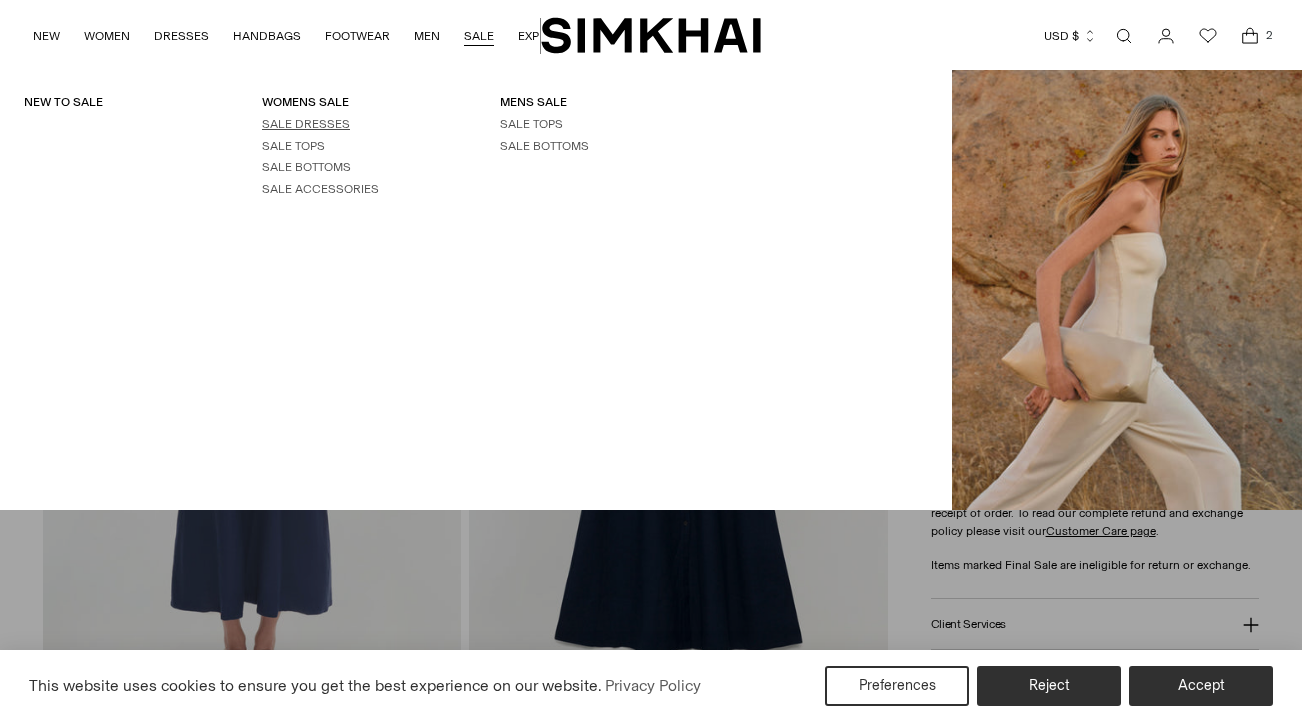 click on "SALE DRESSES" at bounding box center (306, 124) 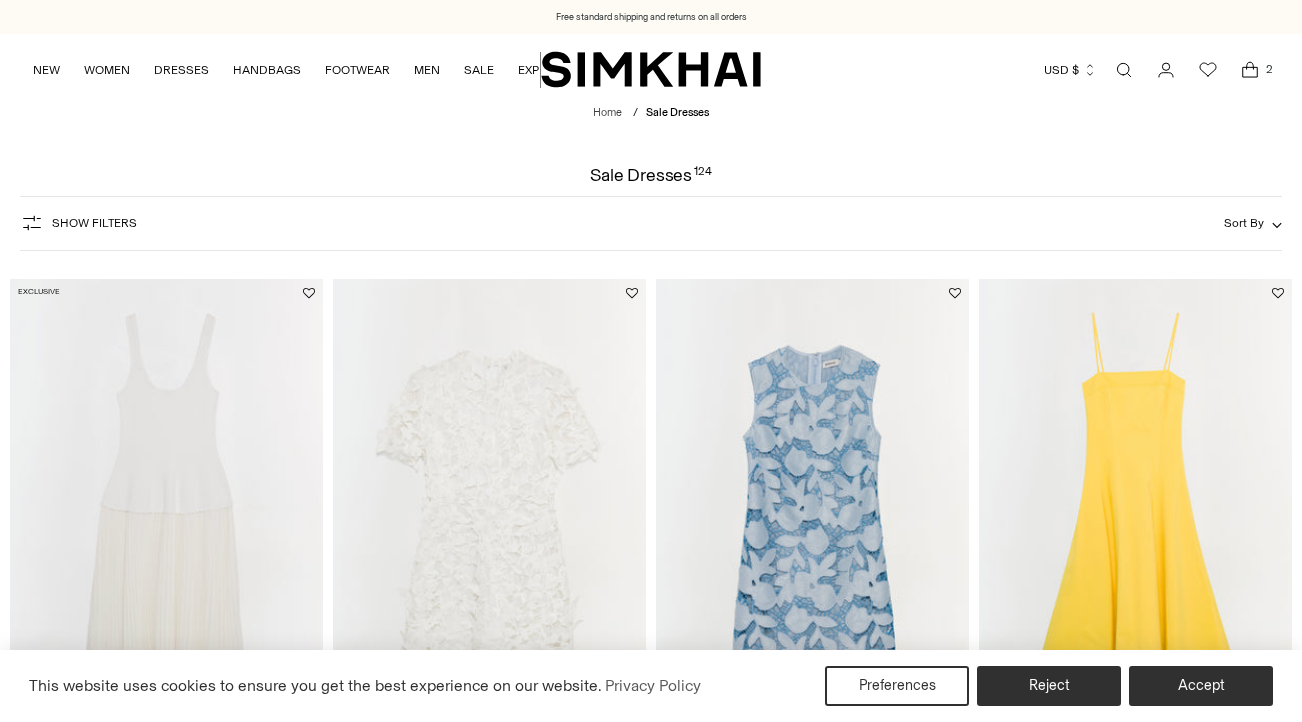 scroll, scrollTop: 0, scrollLeft: 0, axis: both 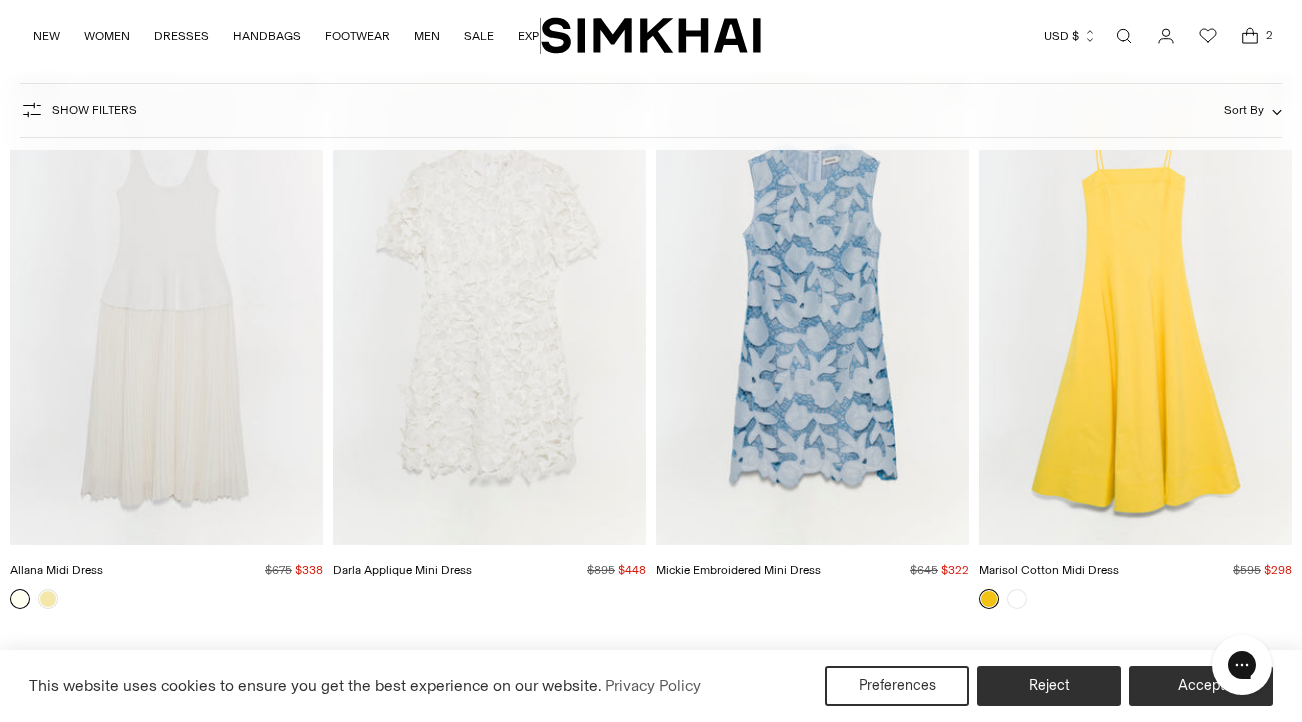 click at bounding box center (0, 0) 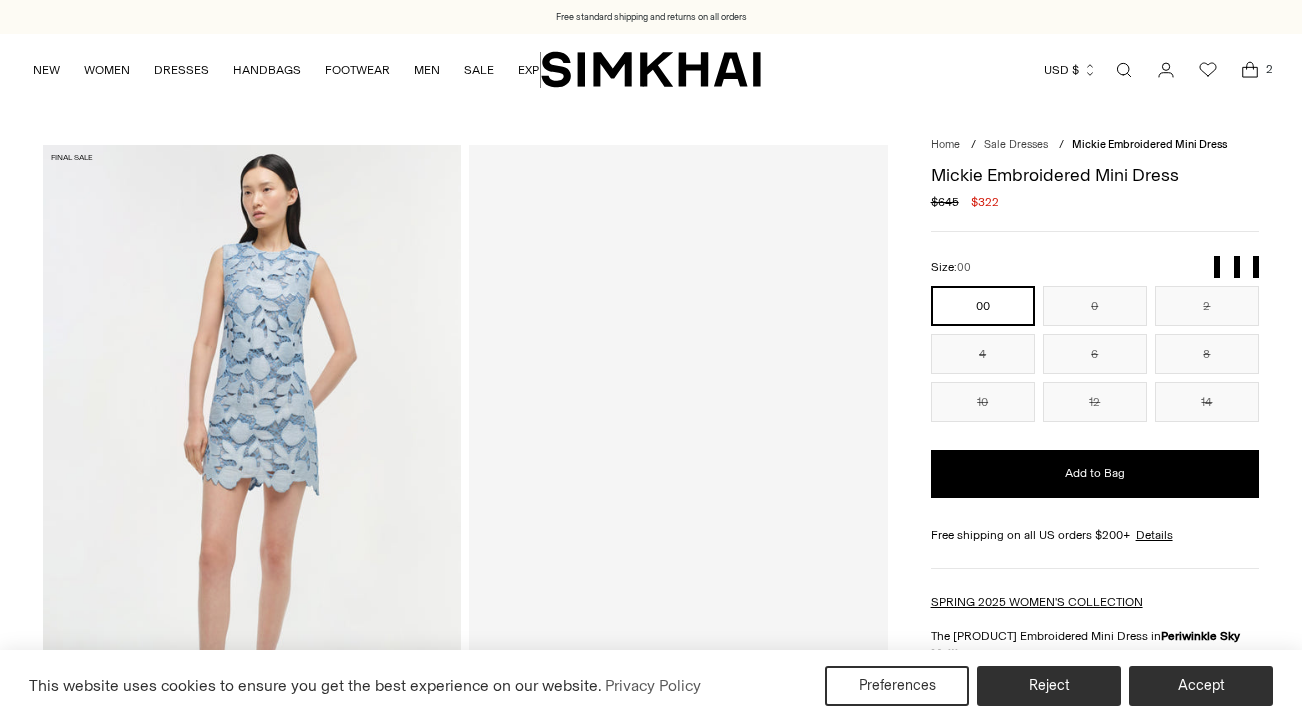 scroll, scrollTop: 0, scrollLeft: 0, axis: both 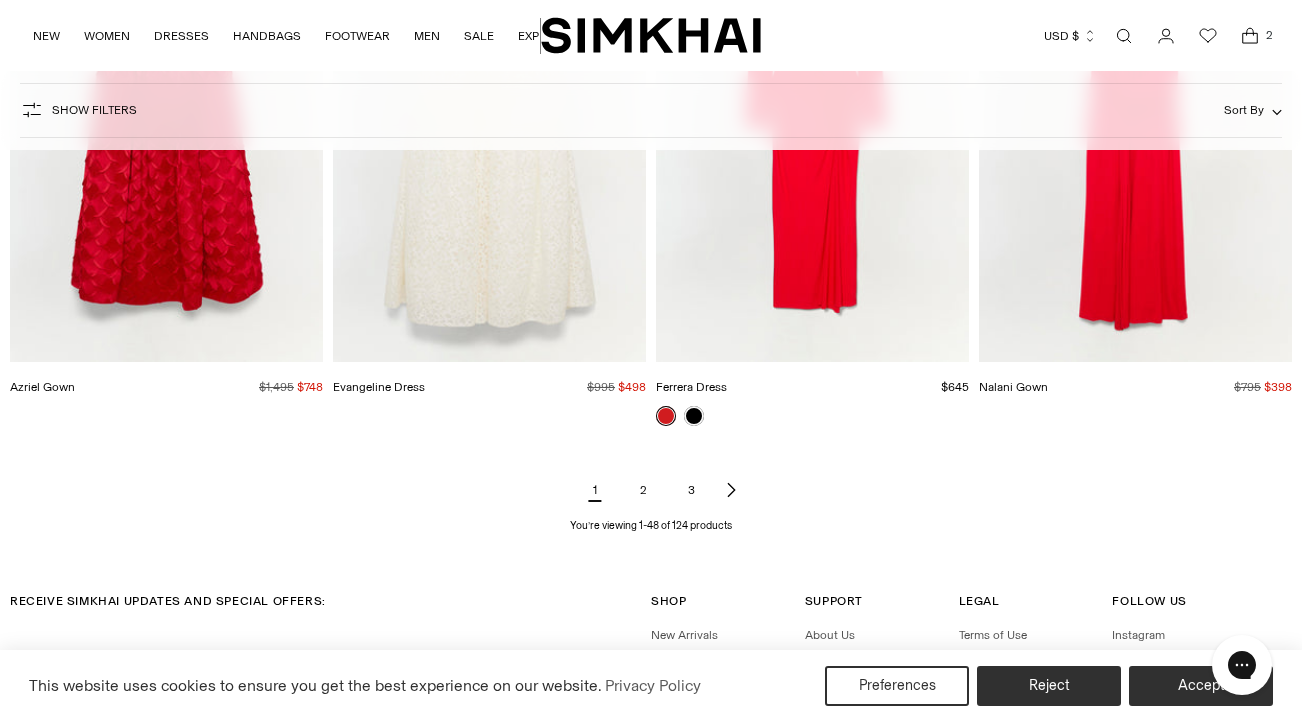 click on "2" at bounding box center (643, 490) 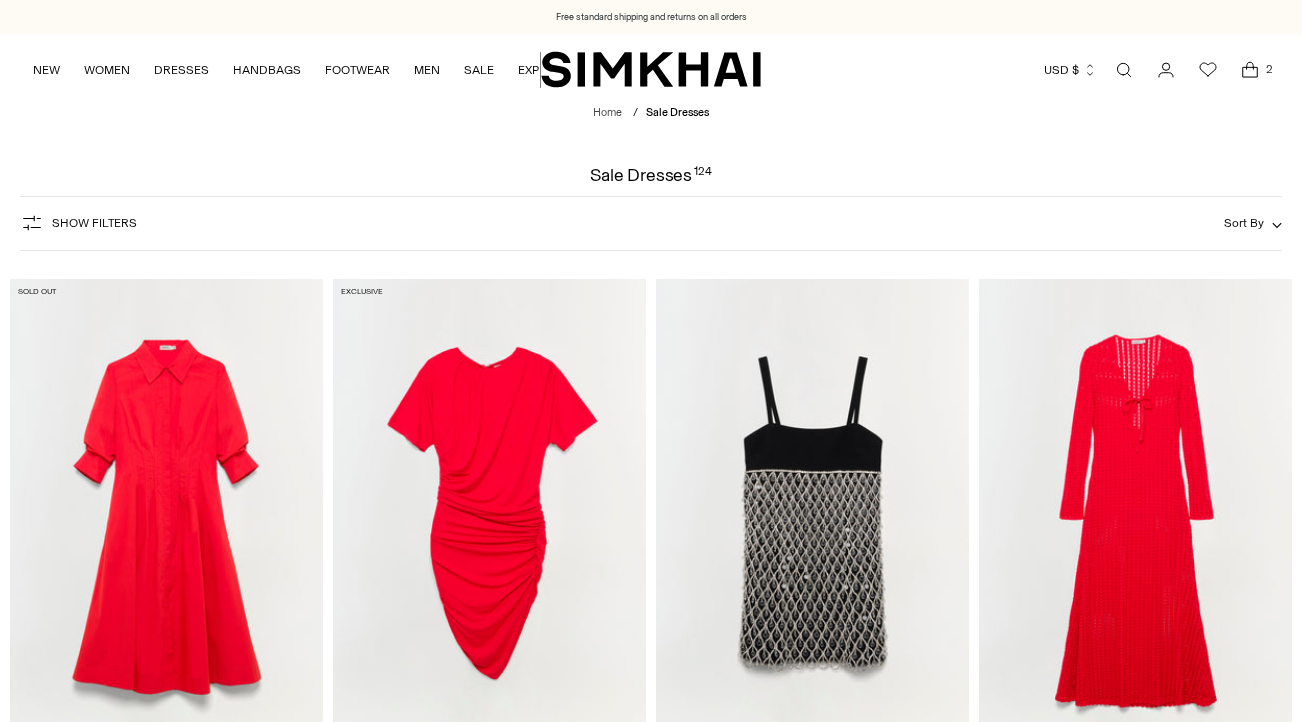 scroll, scrollTop: 0, scrollLeft: 0, axis: both 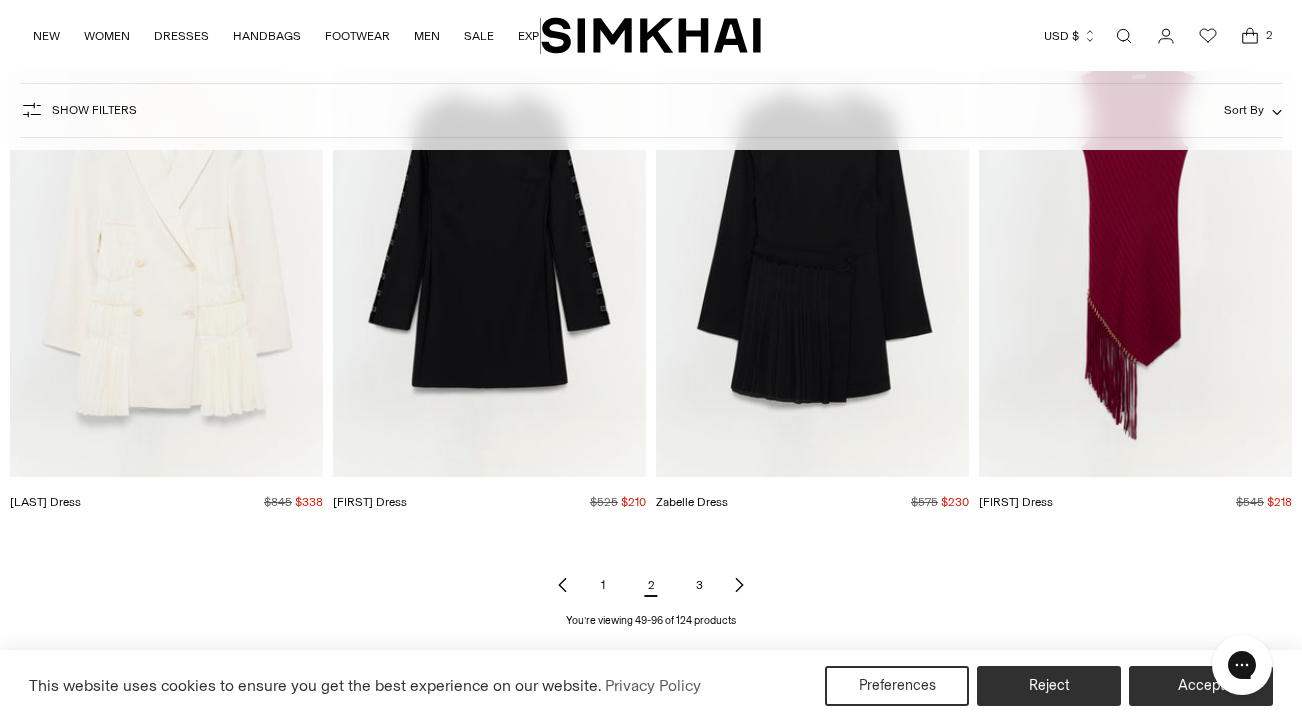 click on "3" at bounding box center (699, 585) 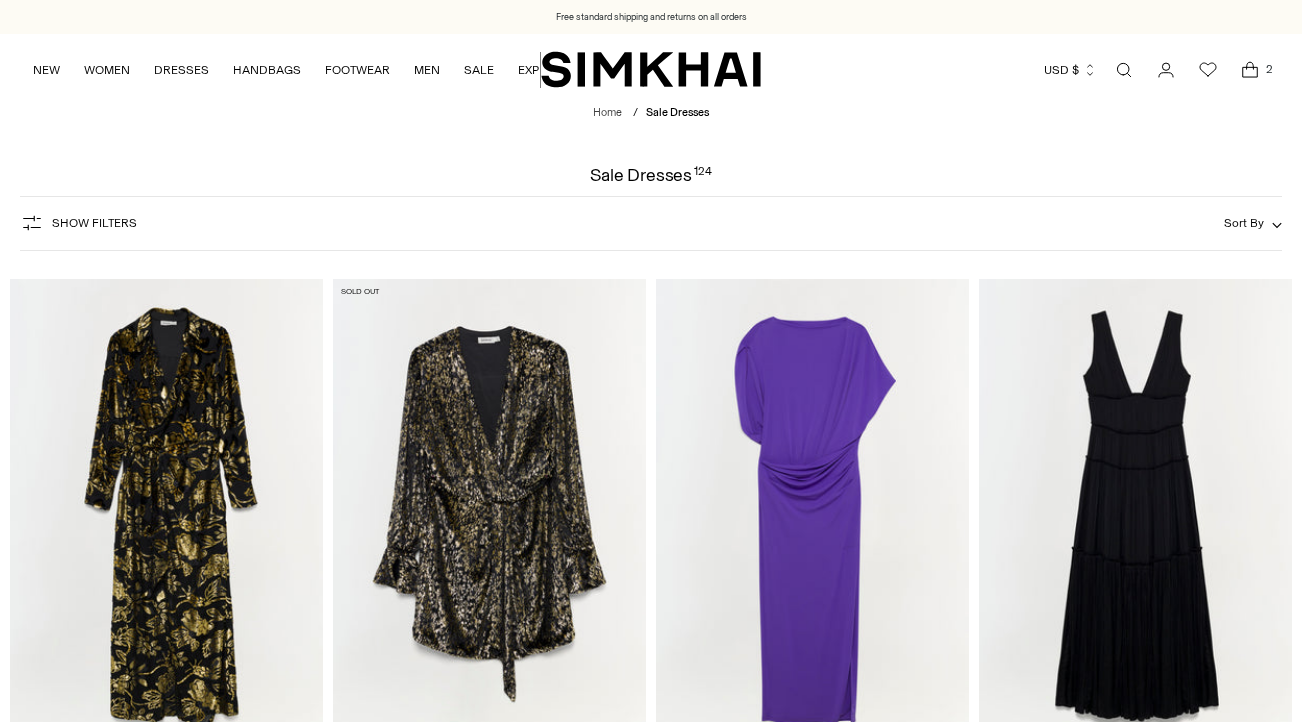 scroll, scrollTop: 0, scrollLeft: 0, axis: both 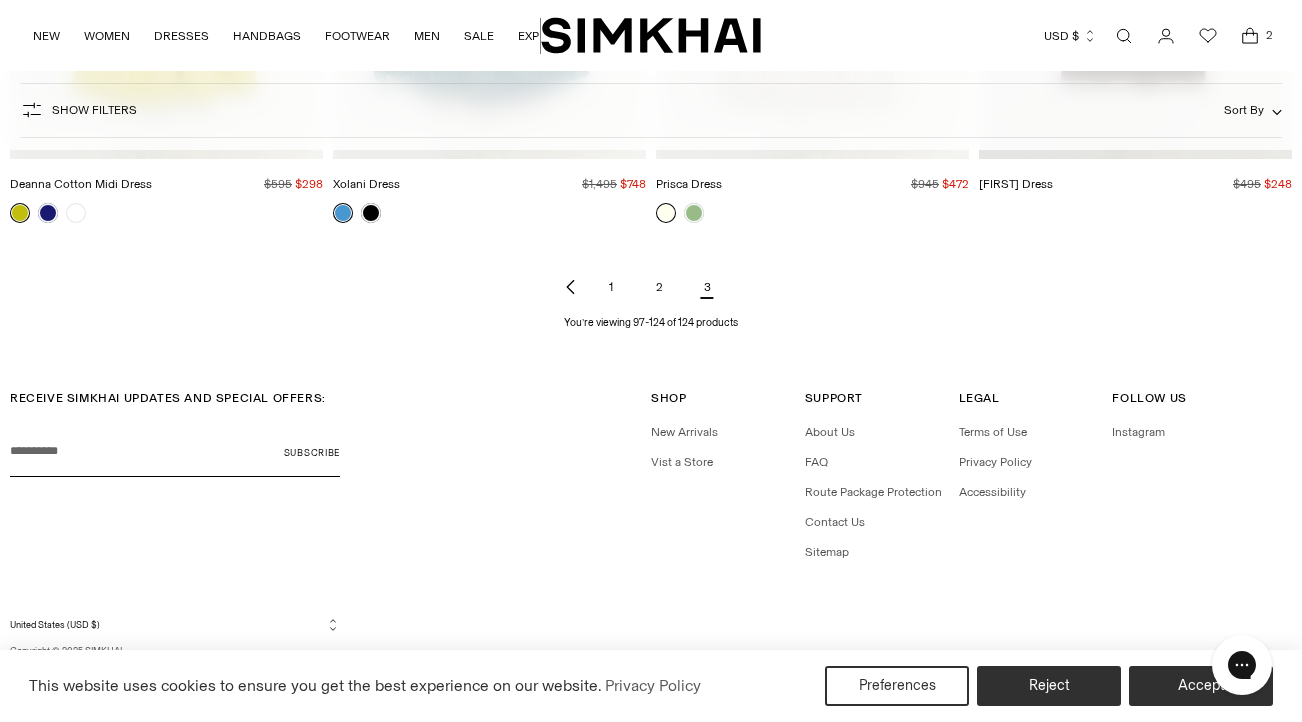 click 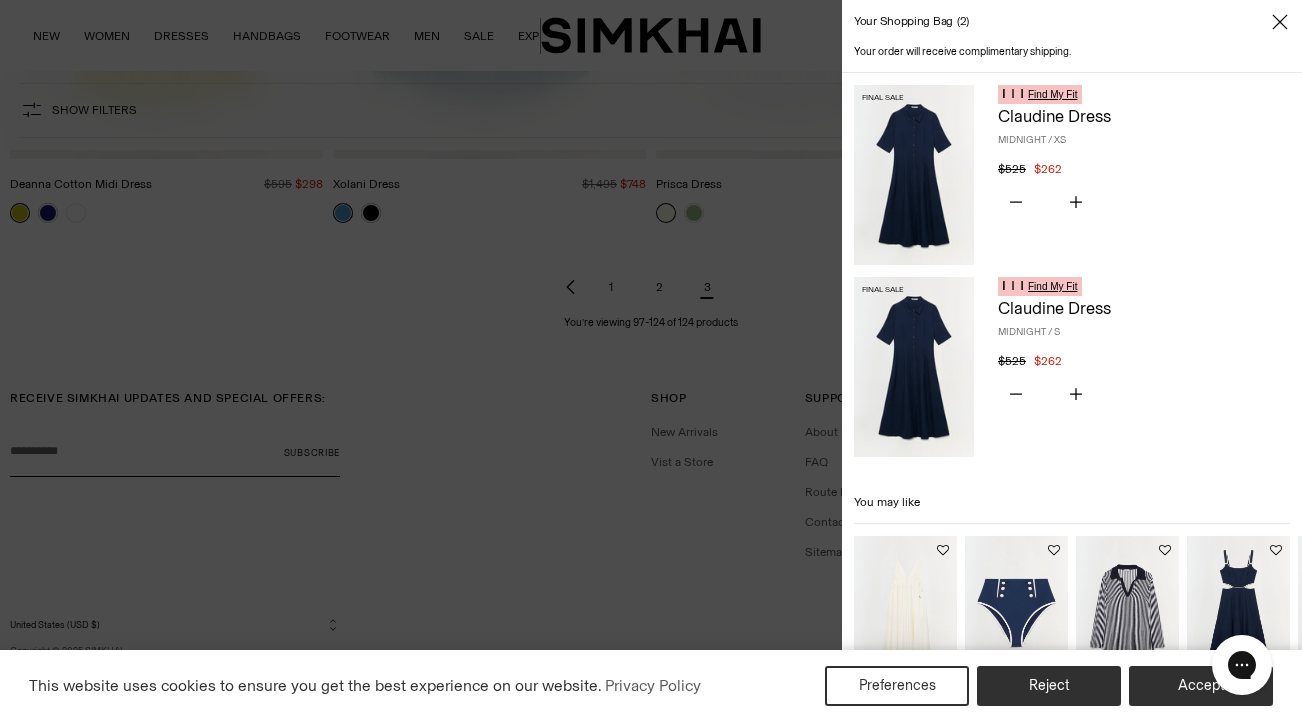 scroll, scrollTop: 64, scrollLeft: 0, axis: vertical 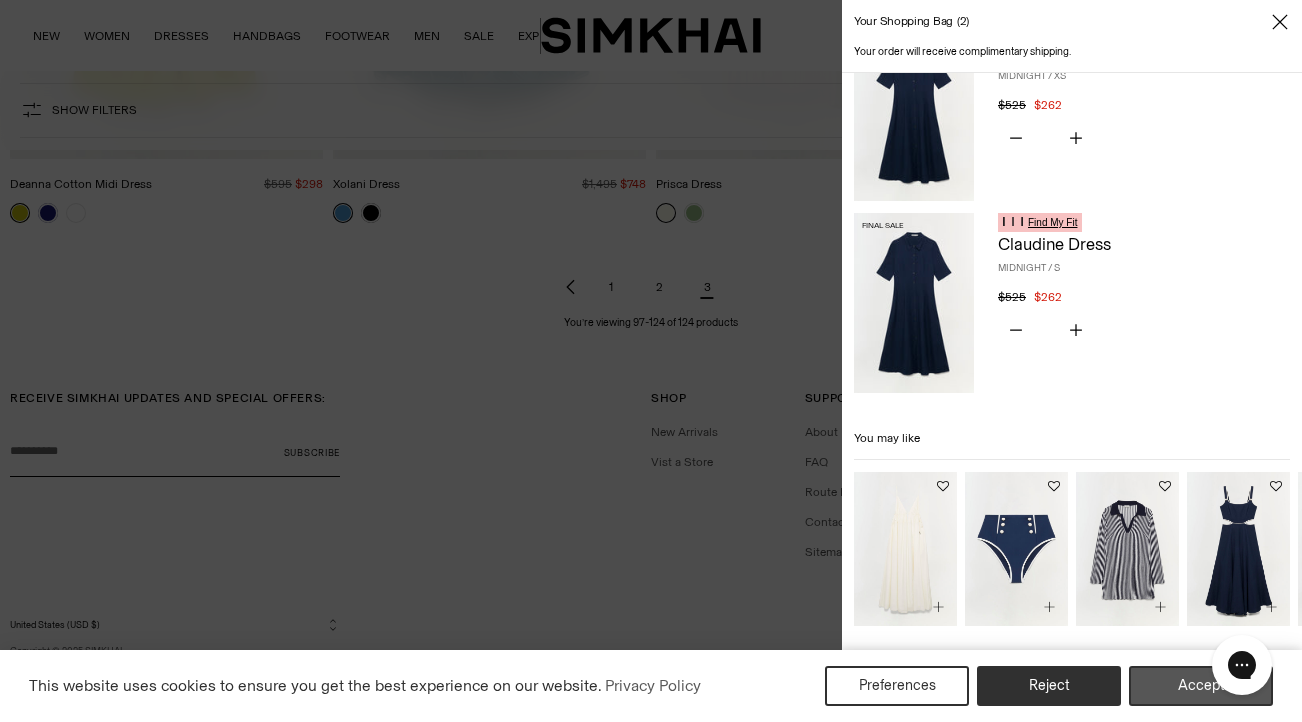click on "Accept" at bounding box center [1201, 686] 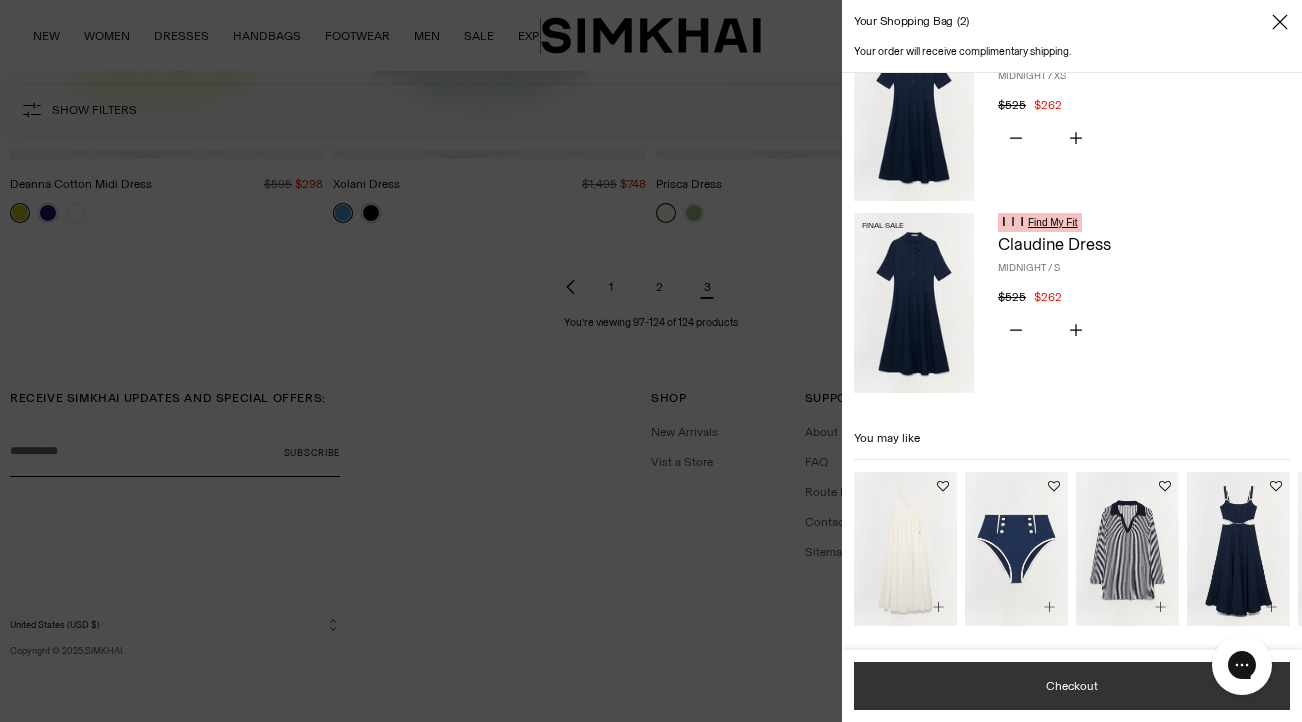 click on "Checkout" at bounding box center (1072, 686) 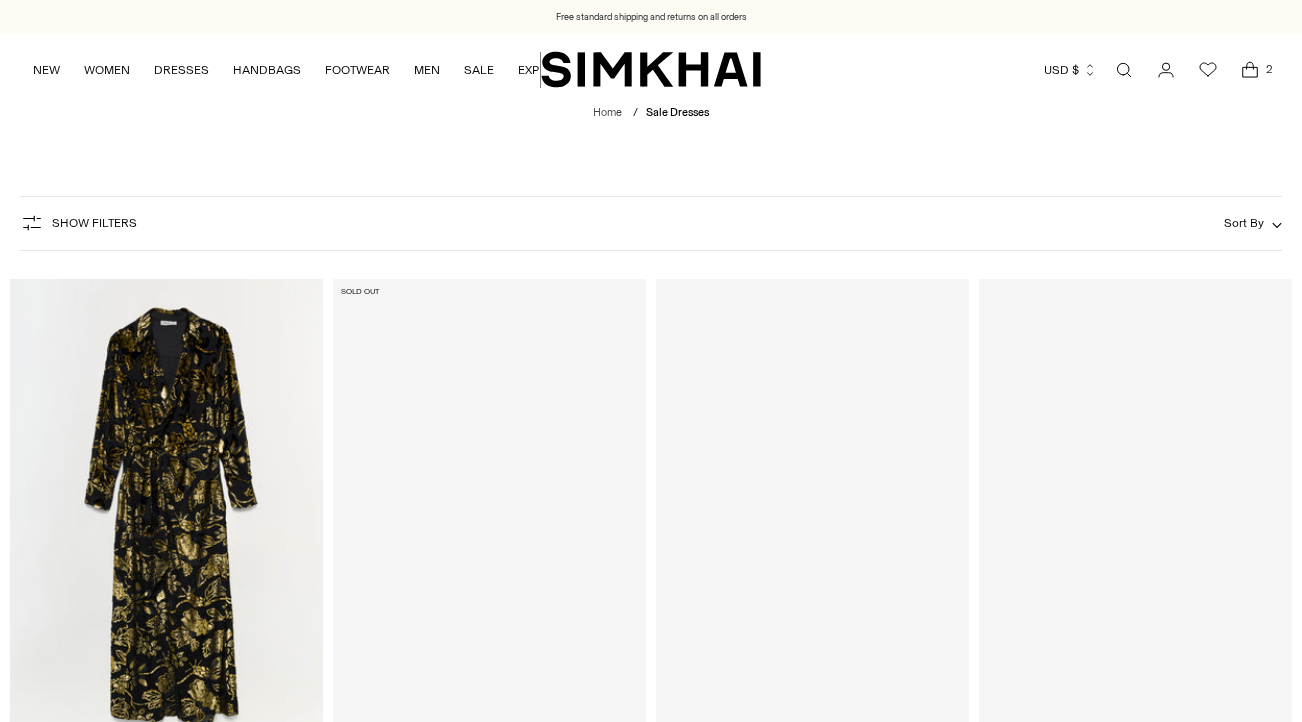 scroll, scrollTop: 3957, scrollLeft: 0, axis: vertical 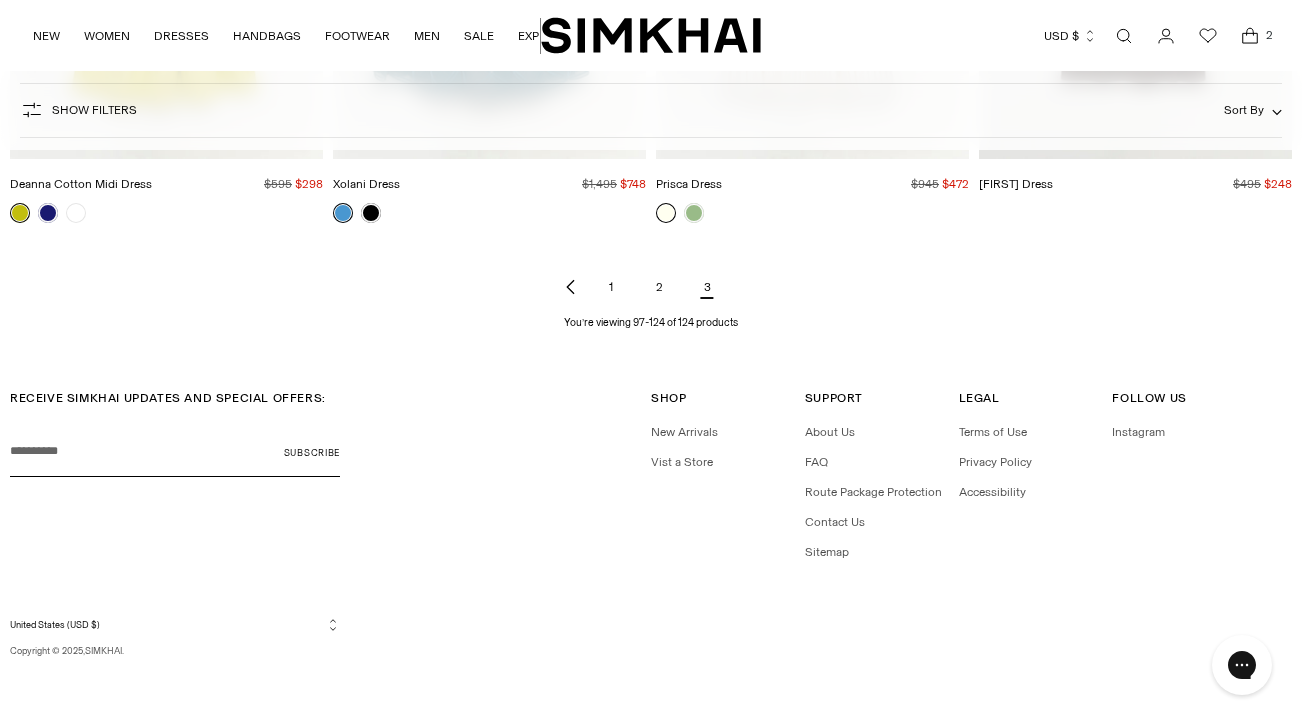 click 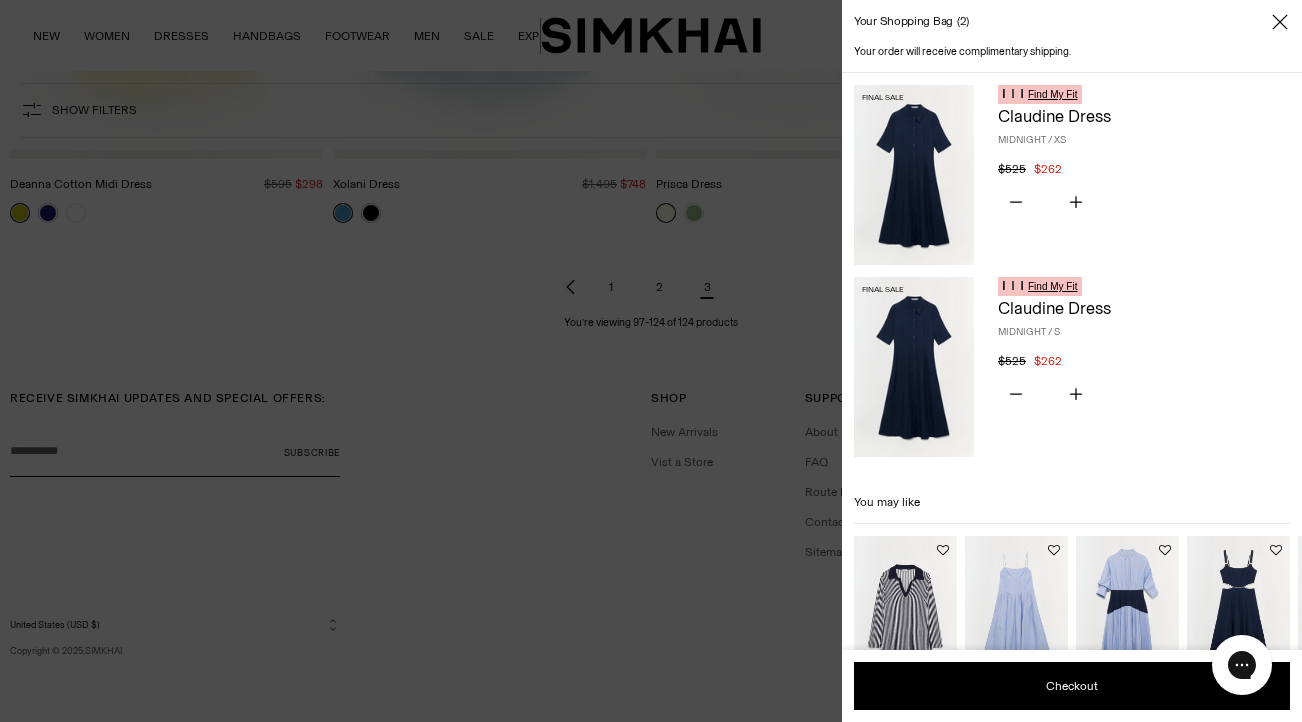 click on "Claudine Dress" at bounding box center [1054, 116] 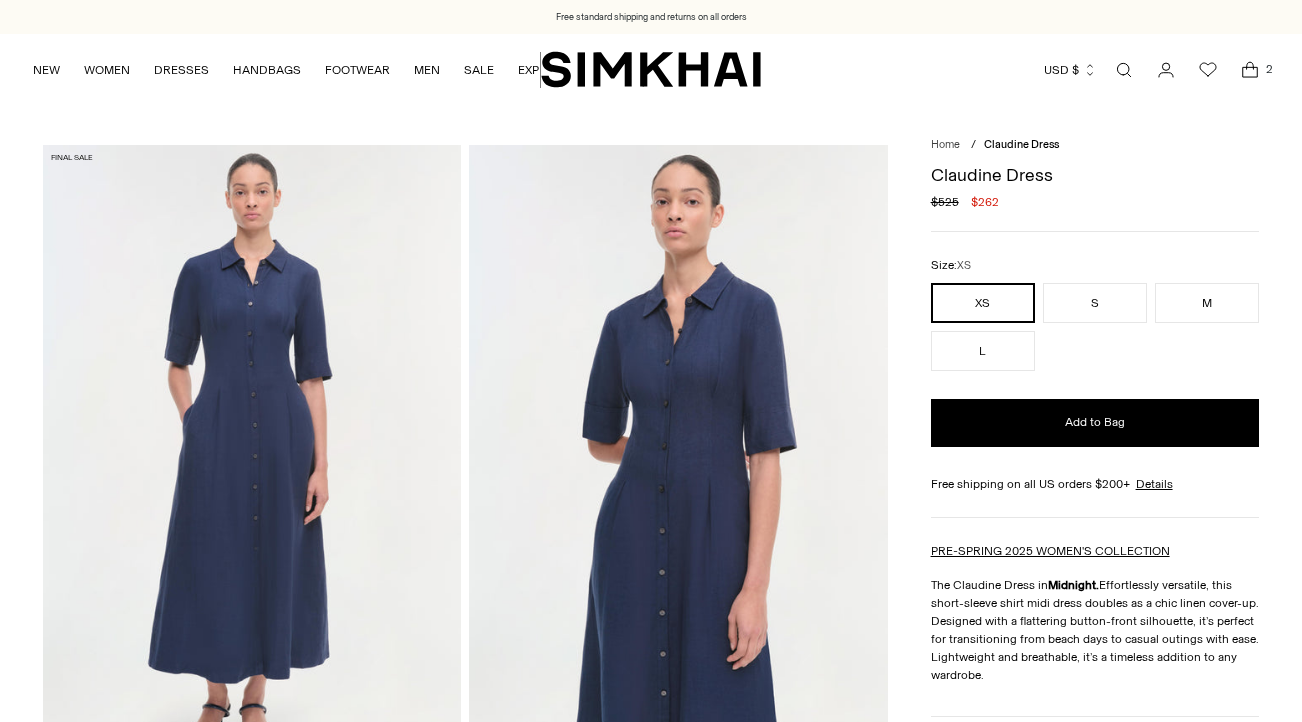 scroll, scrollTop: 0, scrollLeft: 0, axis: both 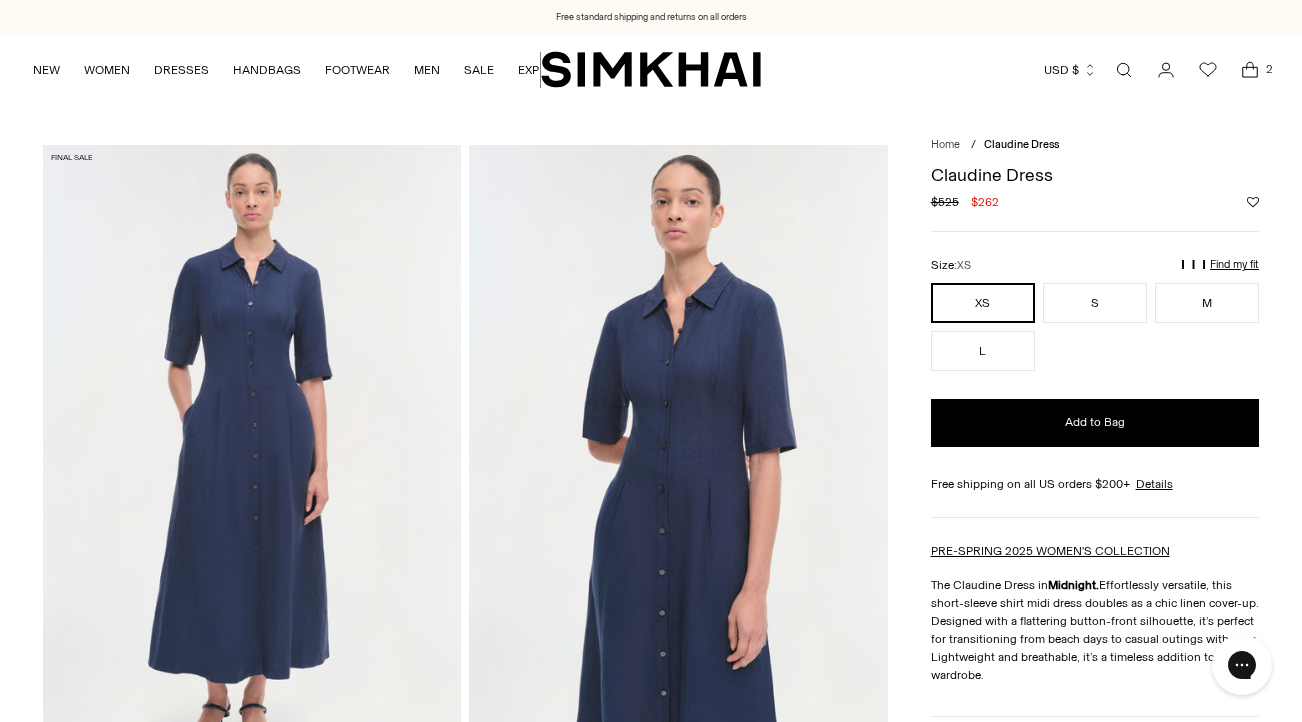 click on "Find my fit" at bounding box center [1063, 273] 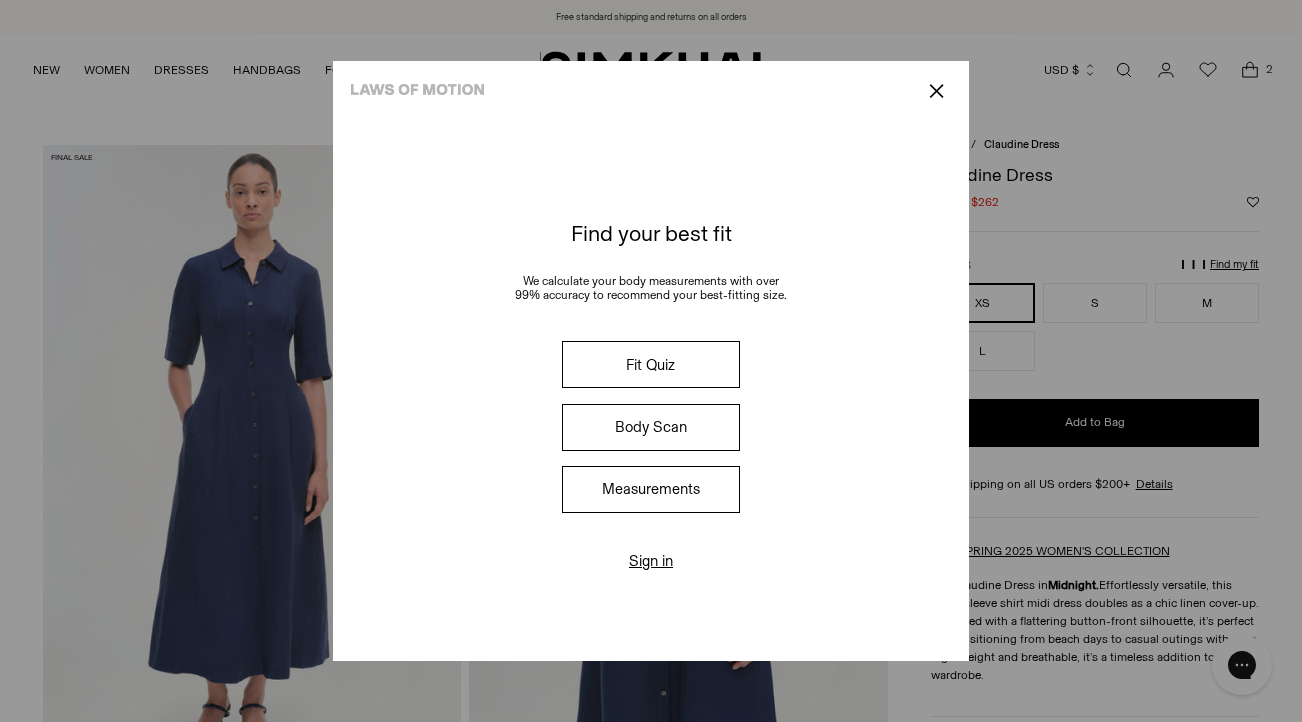 click on "Measurements" at bounding box center [651, 489] 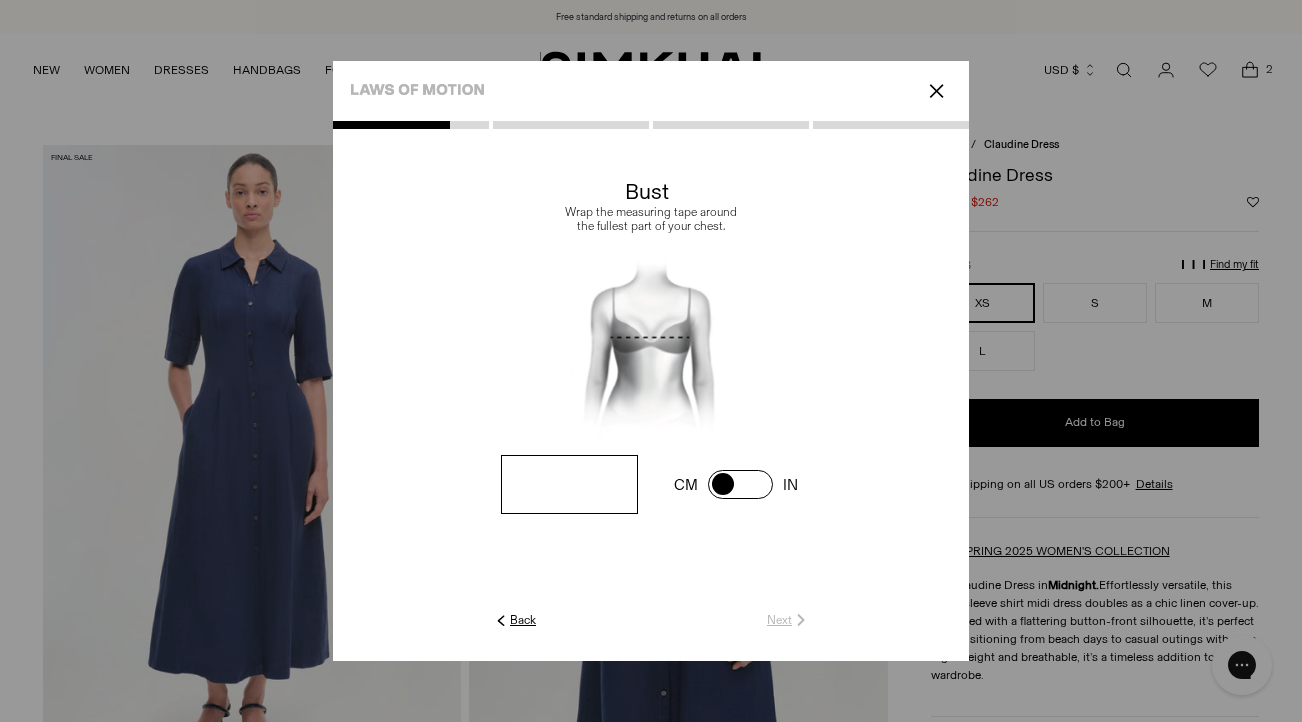 click at bounding box center (569, 484) 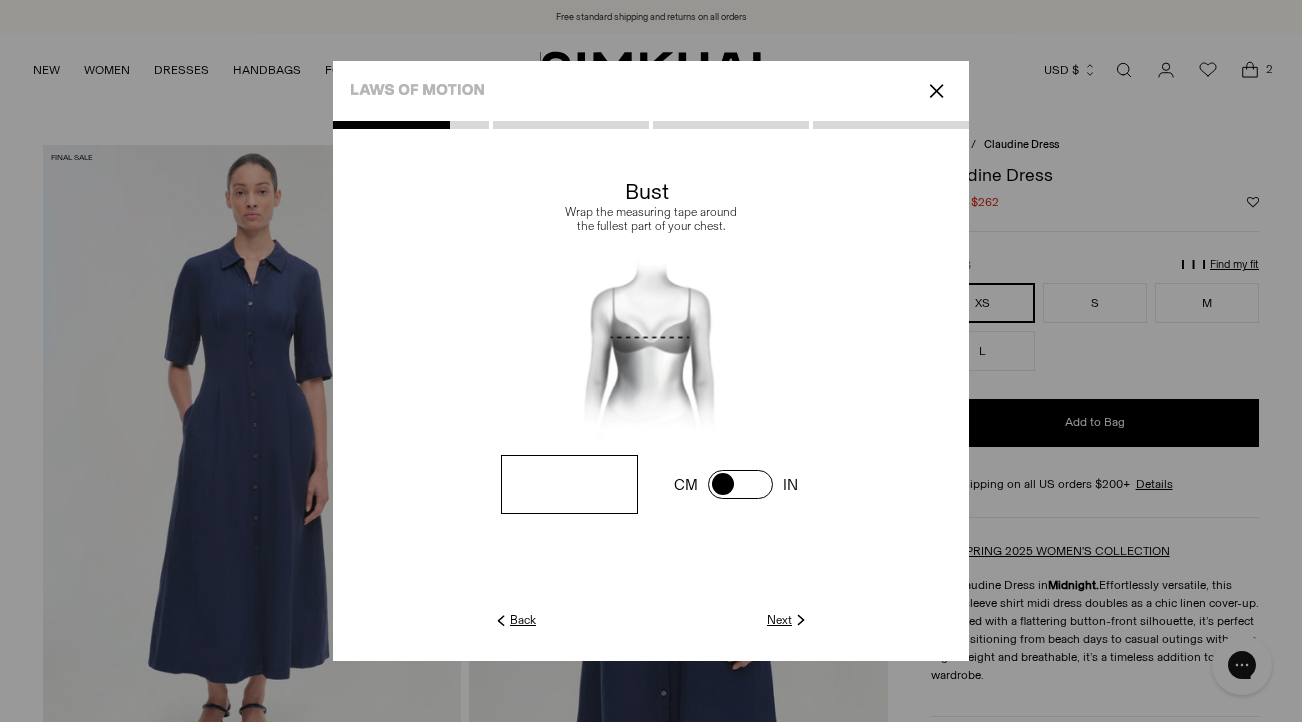 type on "**" 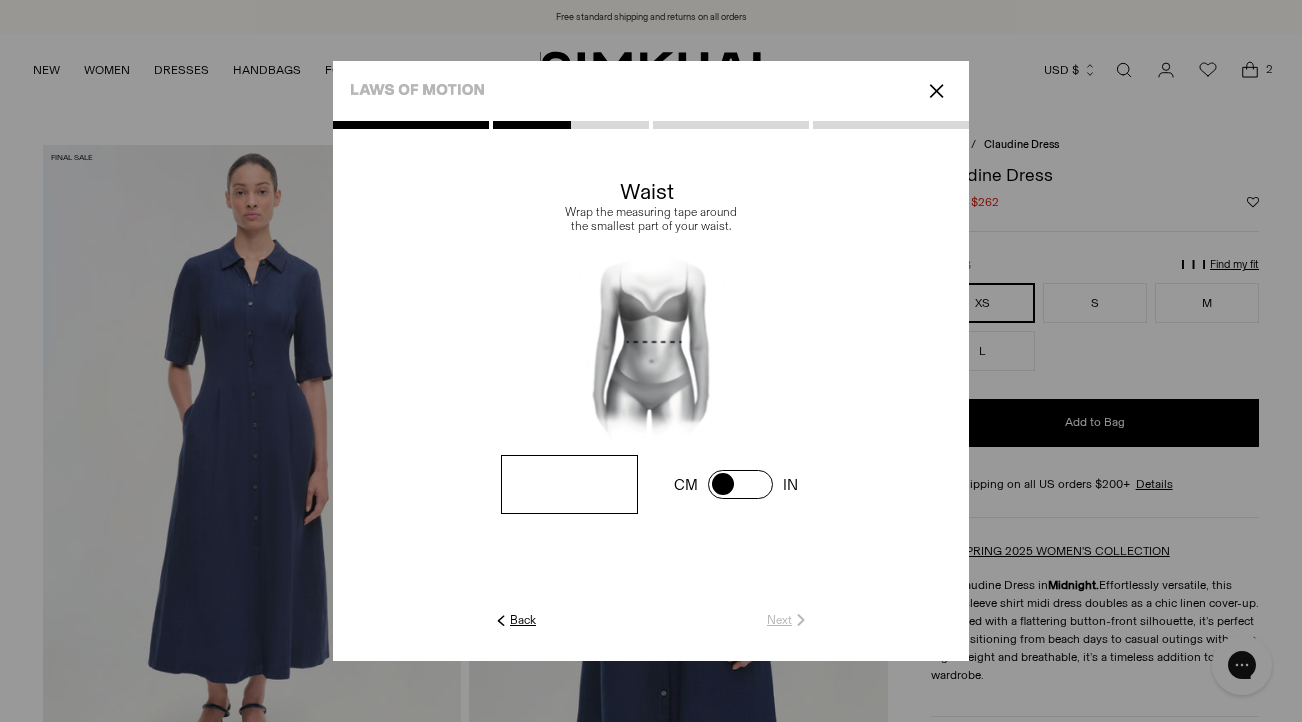 click at bounding box center (0, 0) 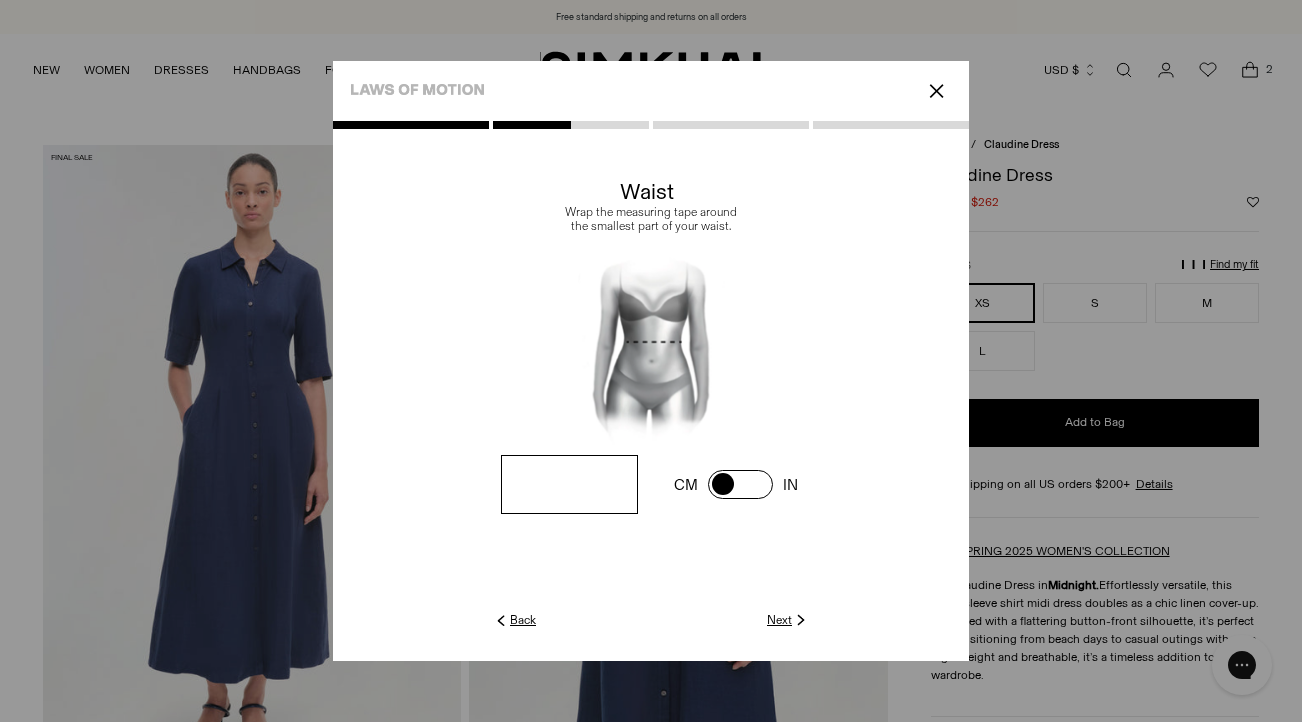 type on "**" 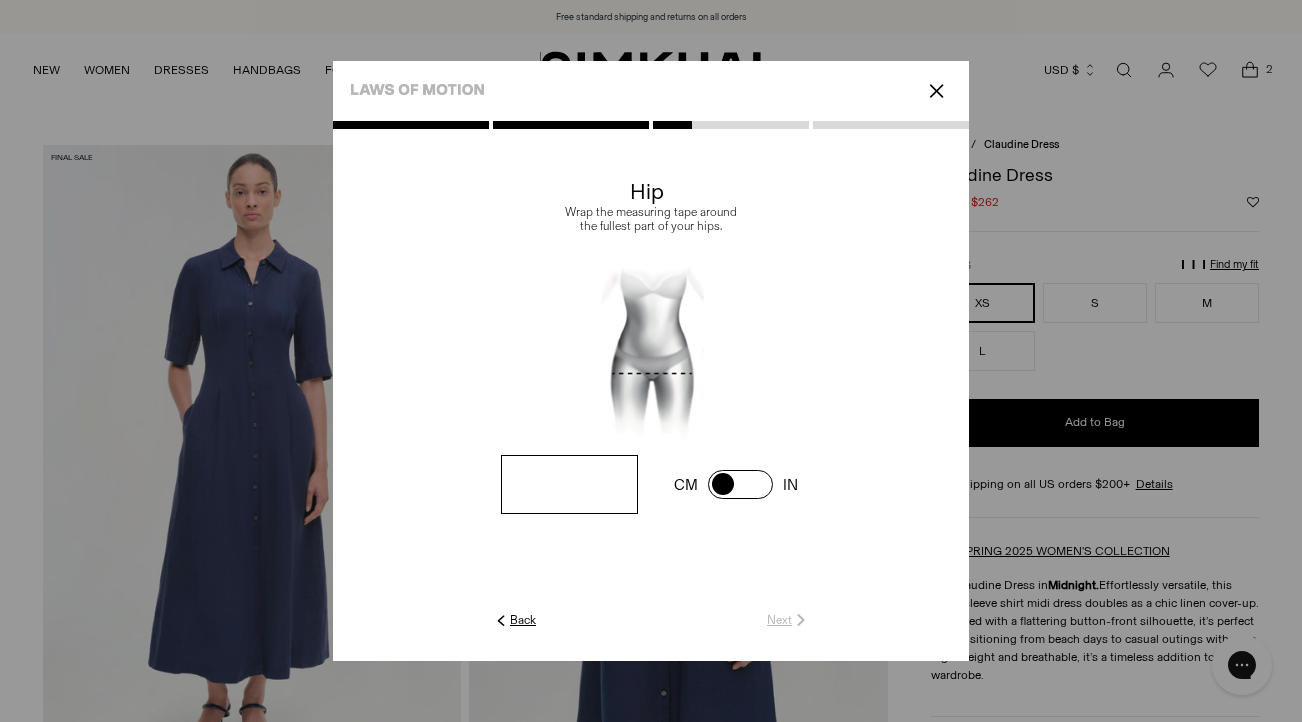 click at bounding box center (0, 0) 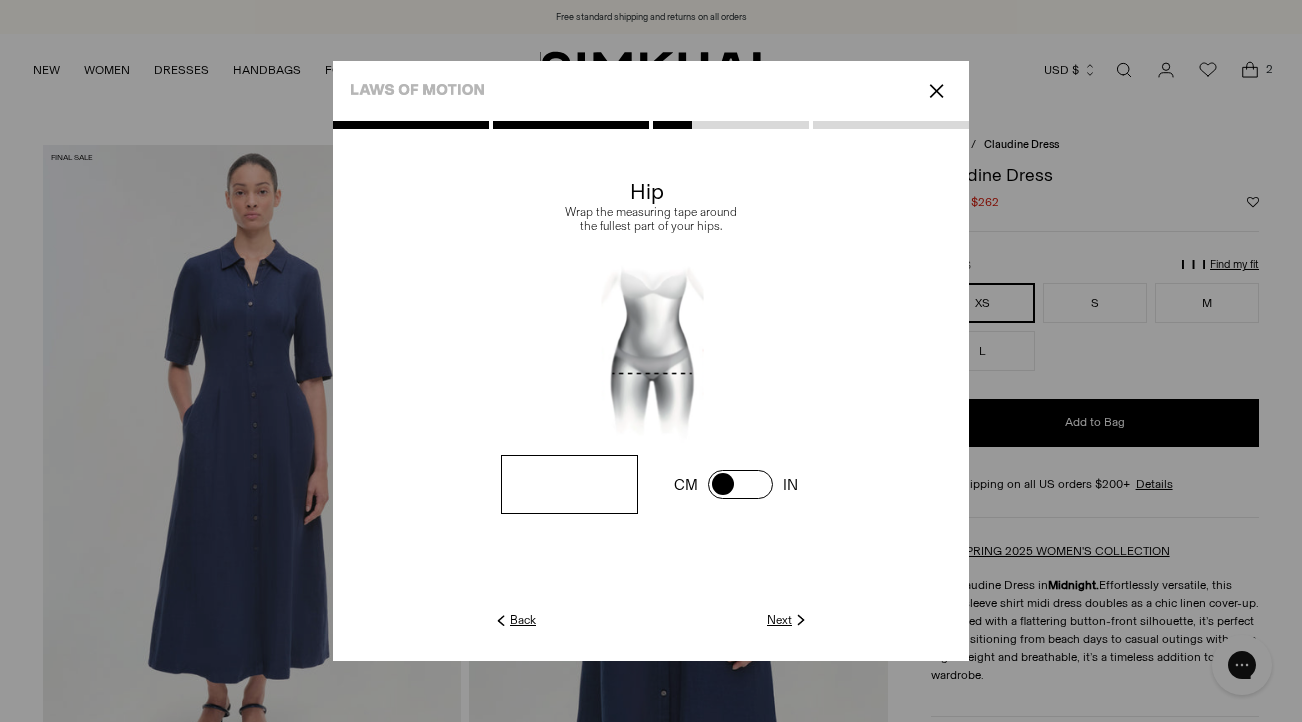 type on "**" 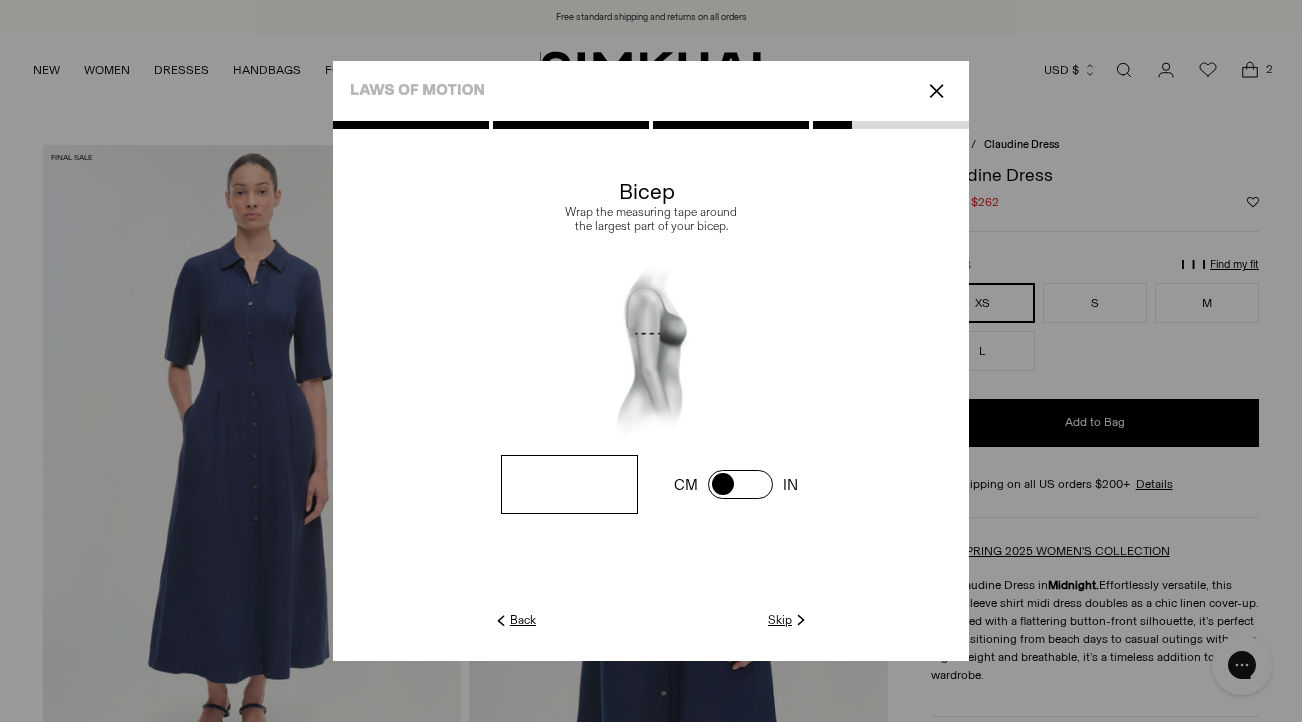 click on "Skip" 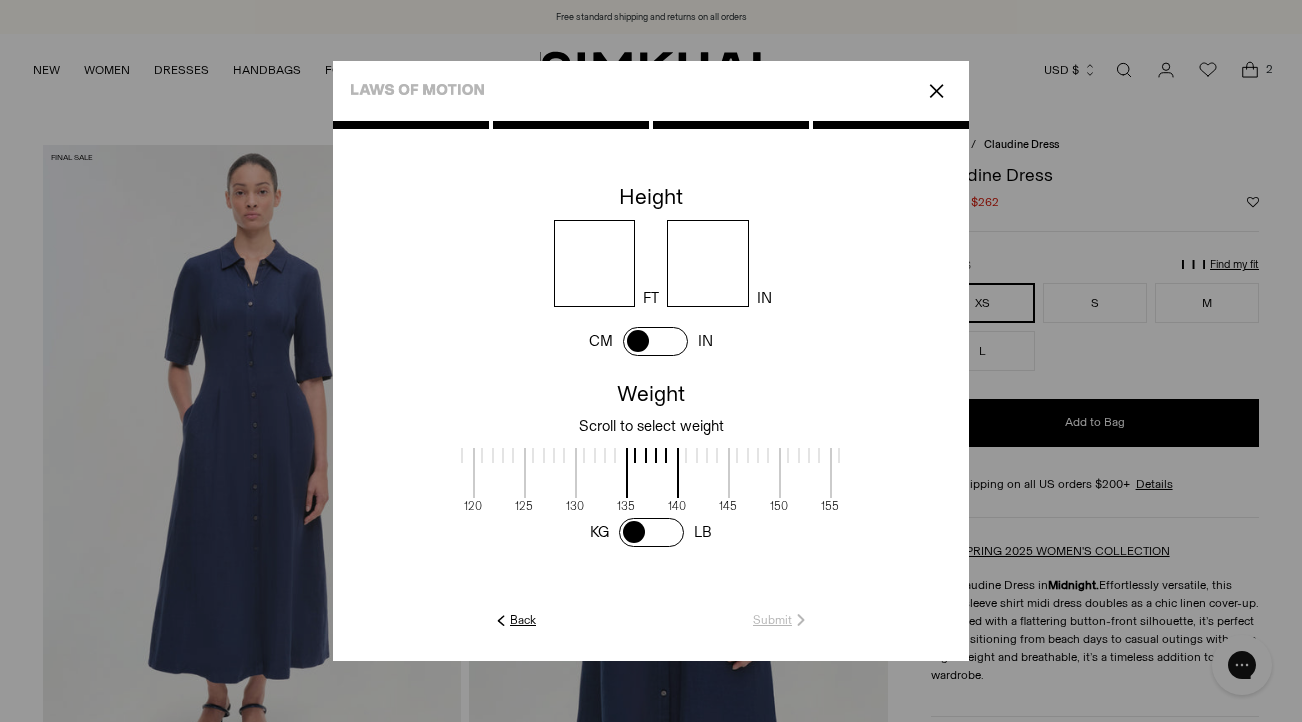 click at bounding box center (595, 263) 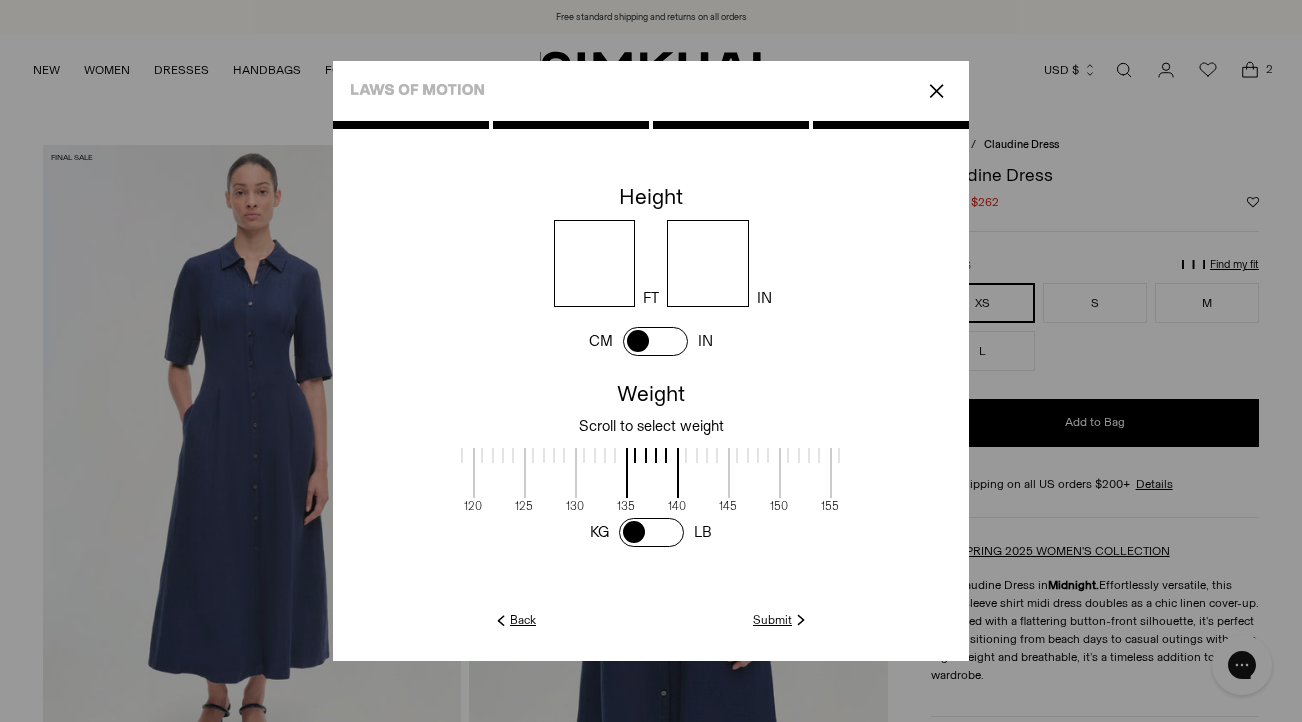type on "*" 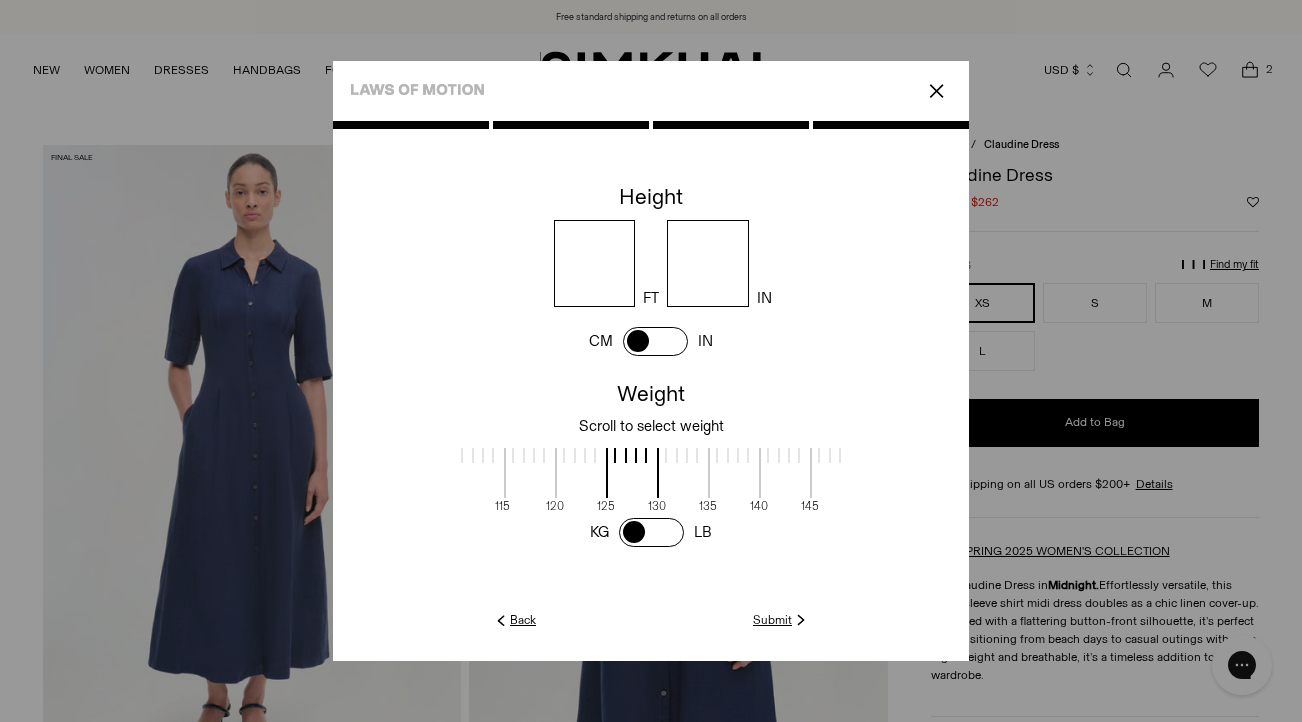 scroll, scrollTop: 2, scrollLeft: 566, axis: both 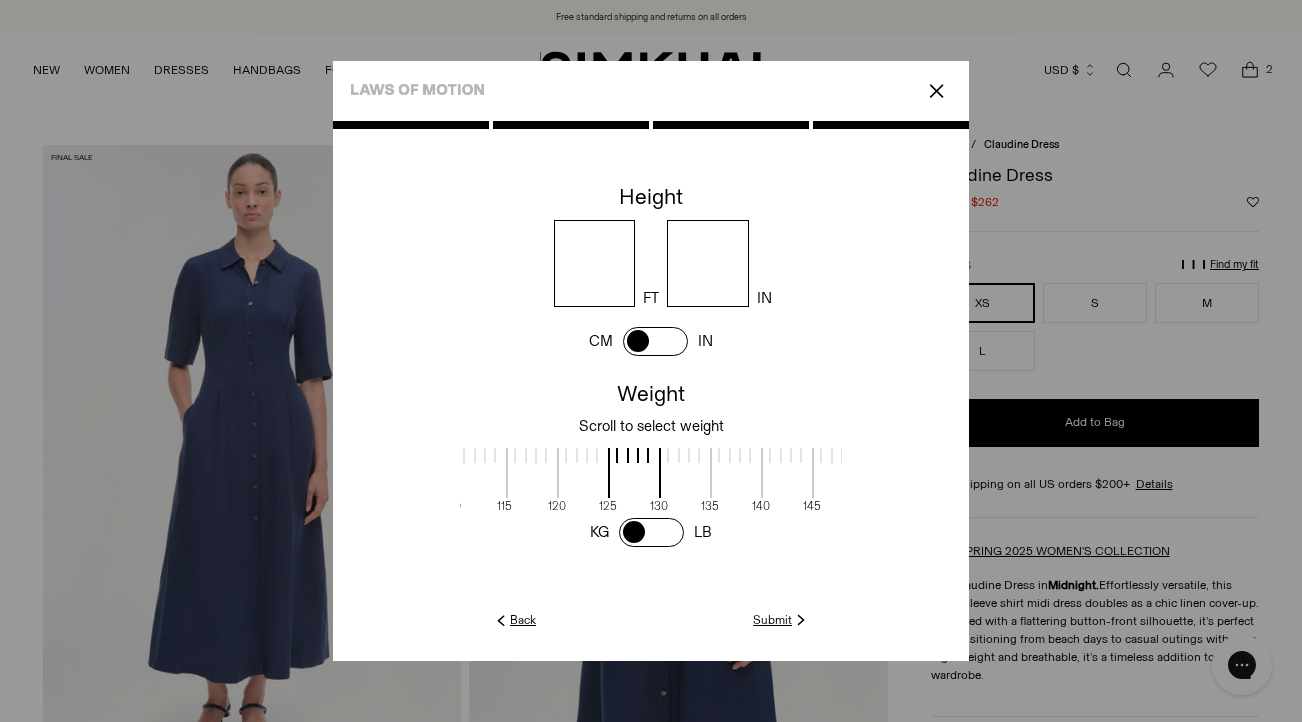 drag, startPoint x: 640, startPoint y: 459, endPoint x: 724, endPoint y: 461, distance: 84.0238 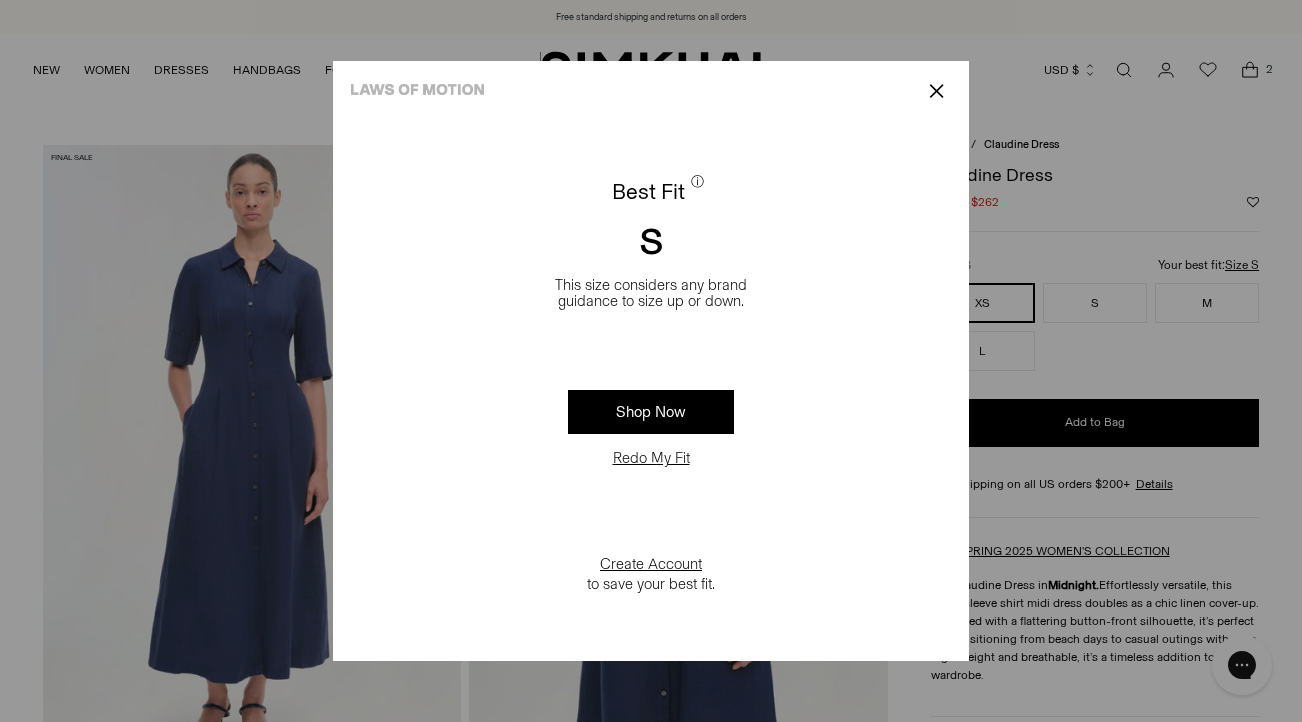 click on "✕" at bounding box center (936, 91) 